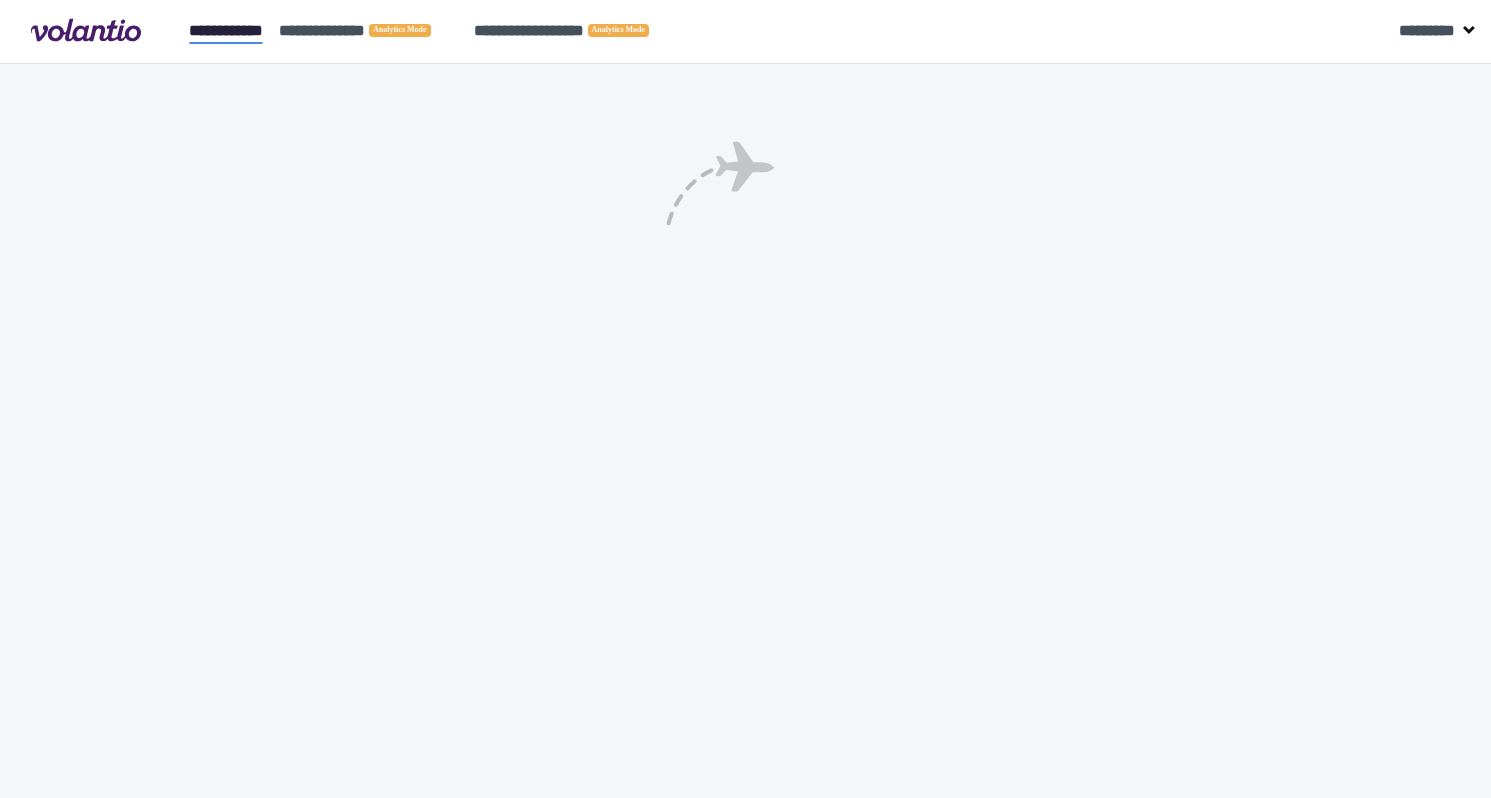 scroll, scrollTop: 0, scrollLeft: 0, axis: both 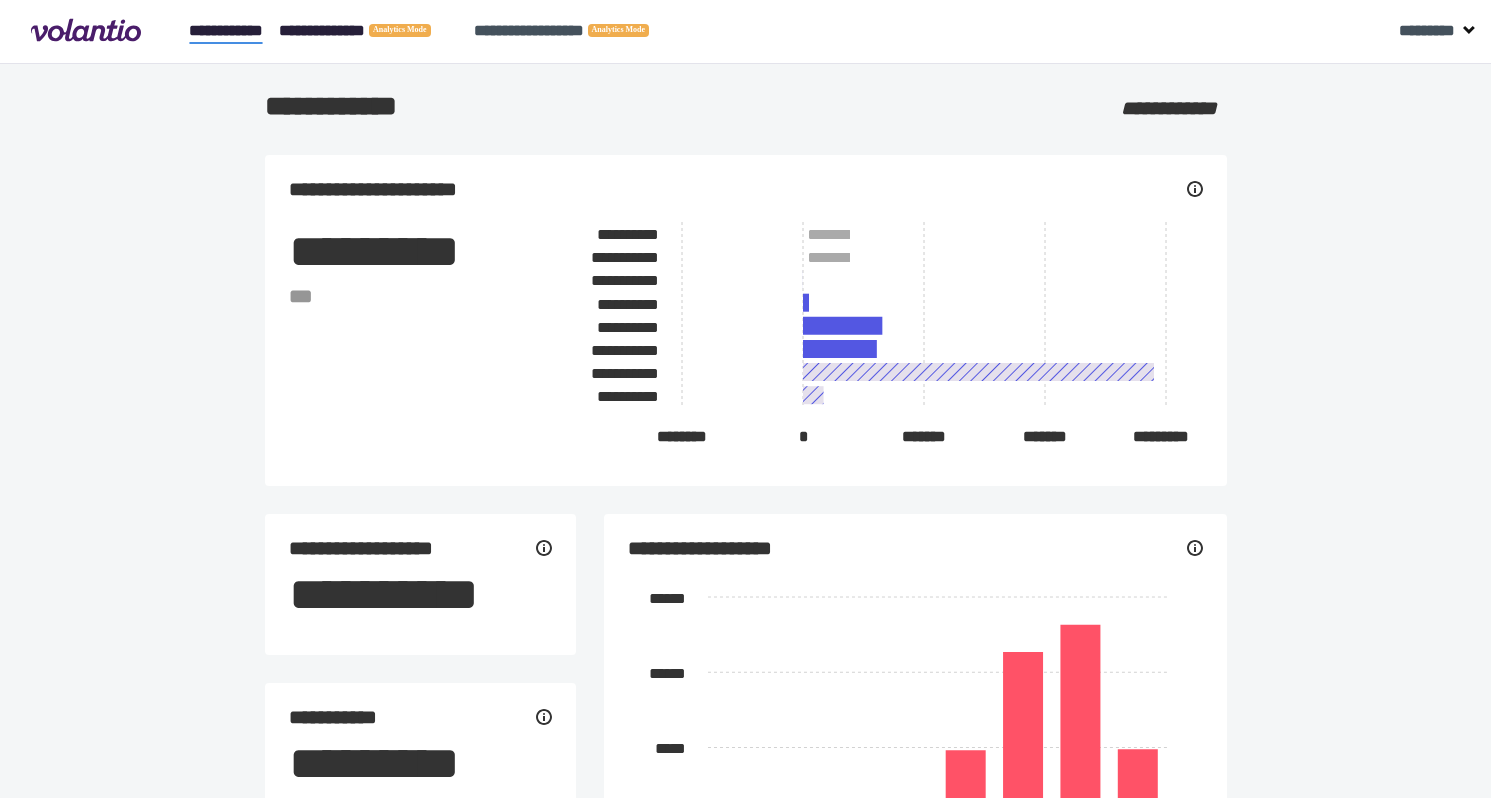 click on "**********" at bounding box center [368, 31] 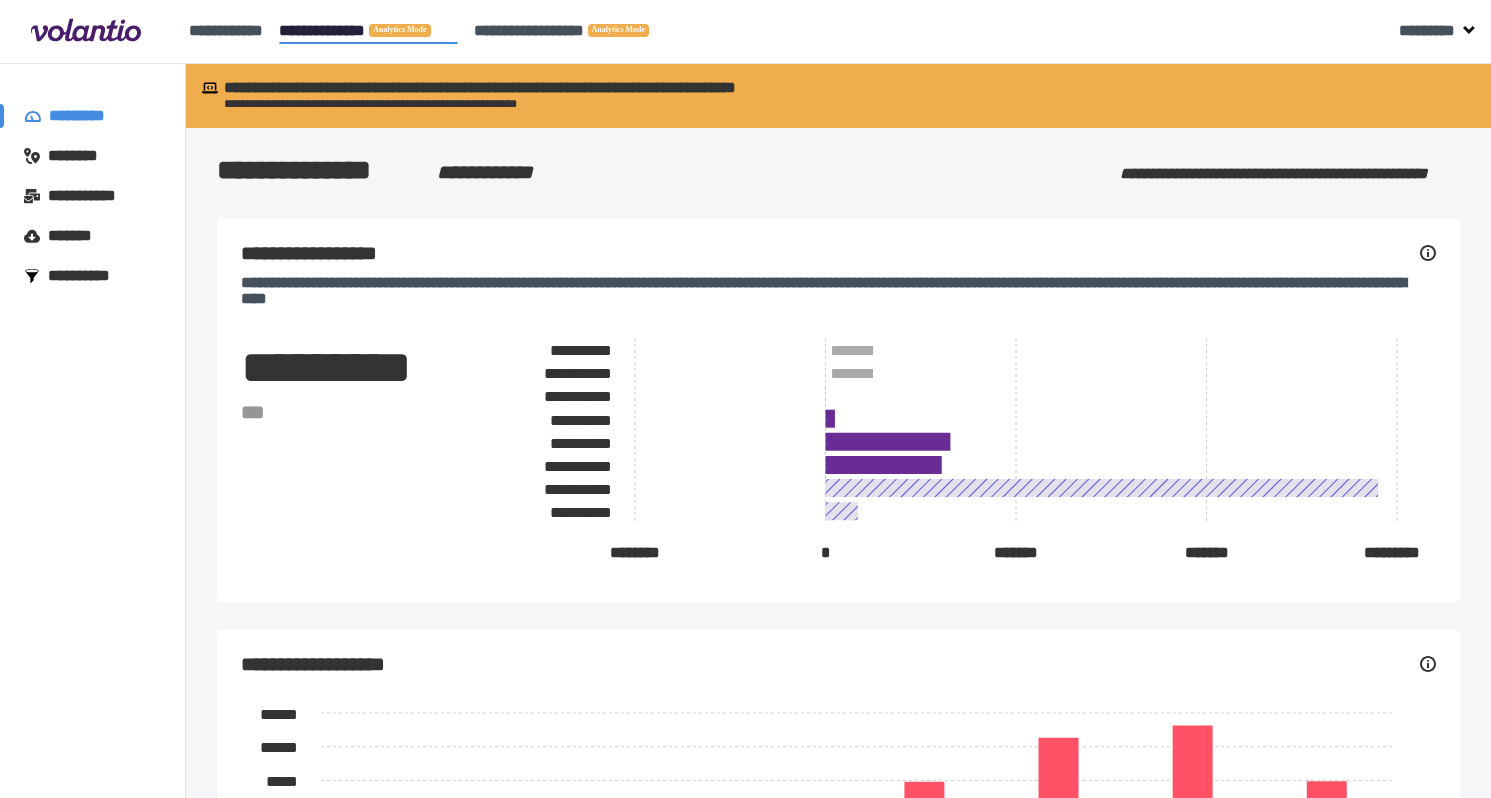 click on "********" at bounding box center [92, 156] 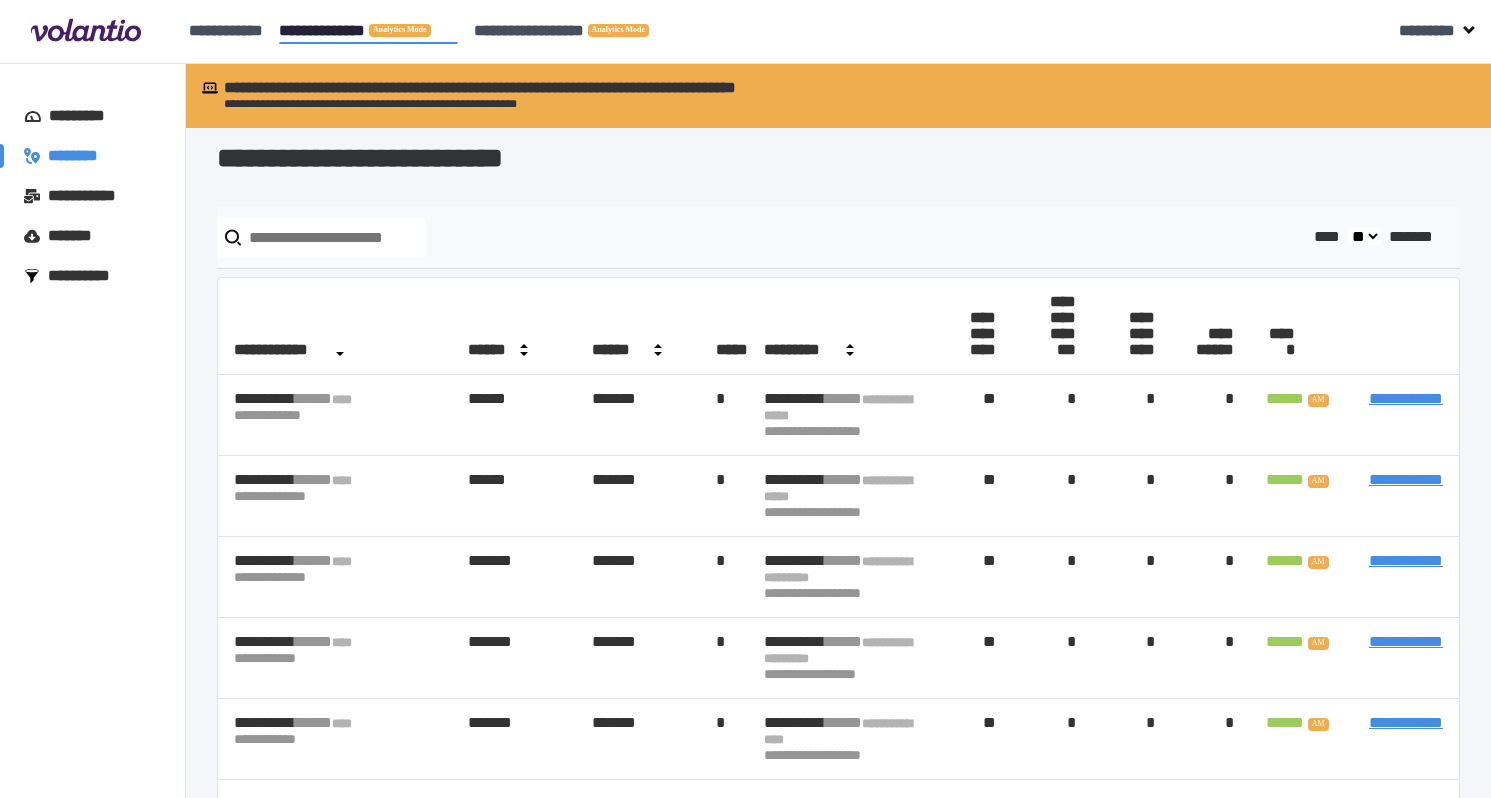 scroll, scrollTop: 444, scrollLeft: 0, axis: vertical 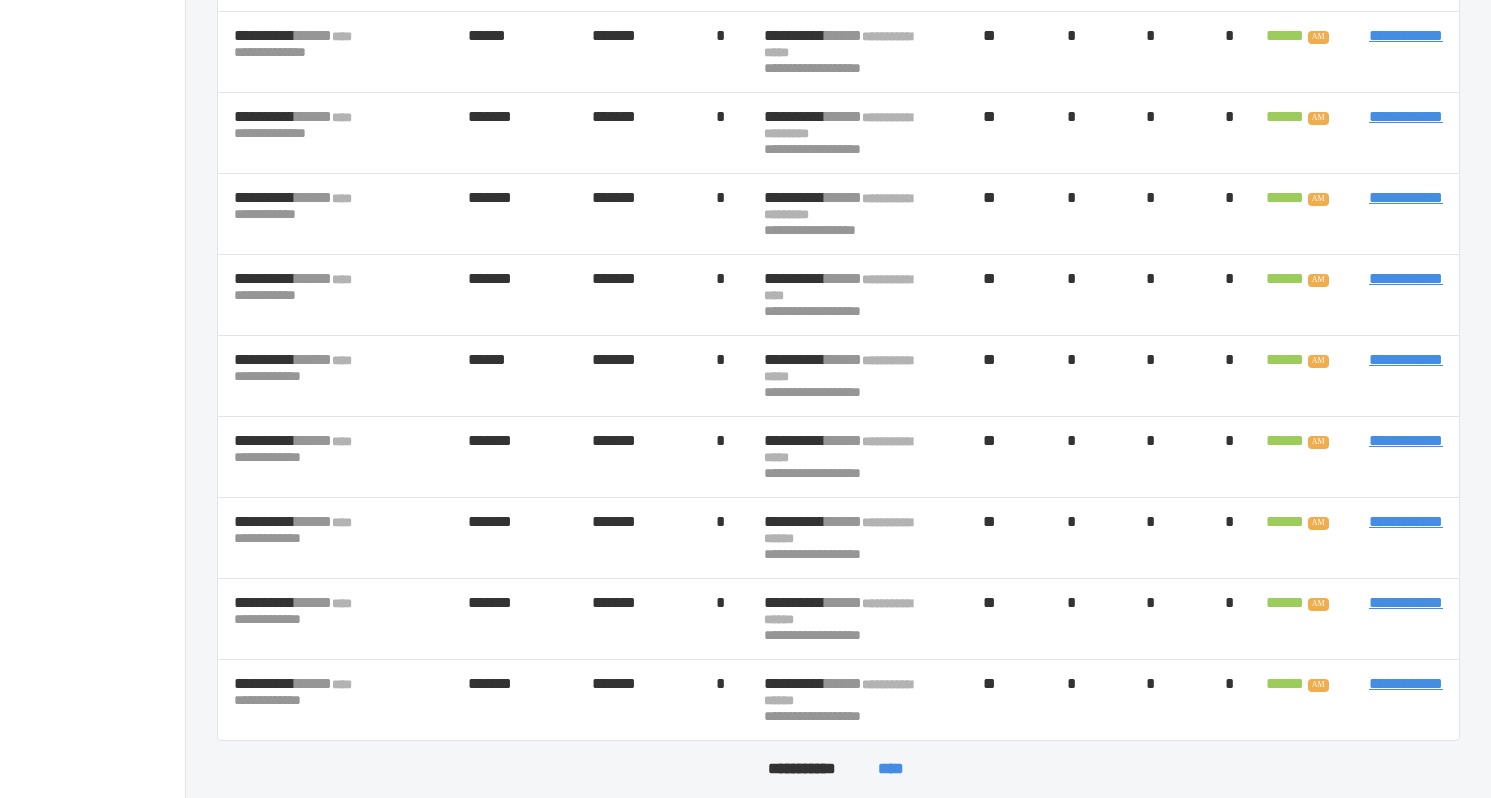 click on "**********" at bounding box center [1406, 359] 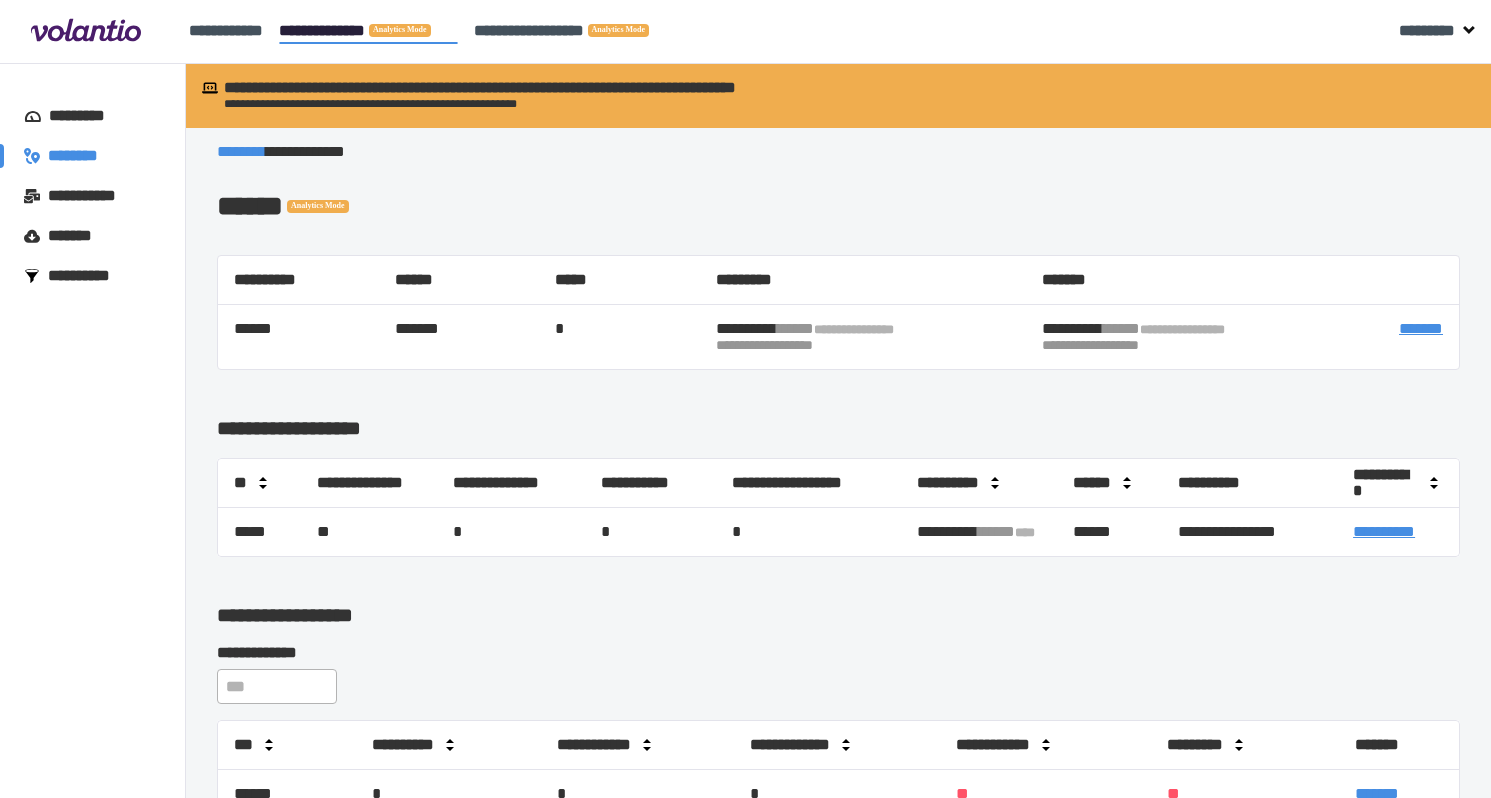 click on "**********" at bounding box center [1384, 531] 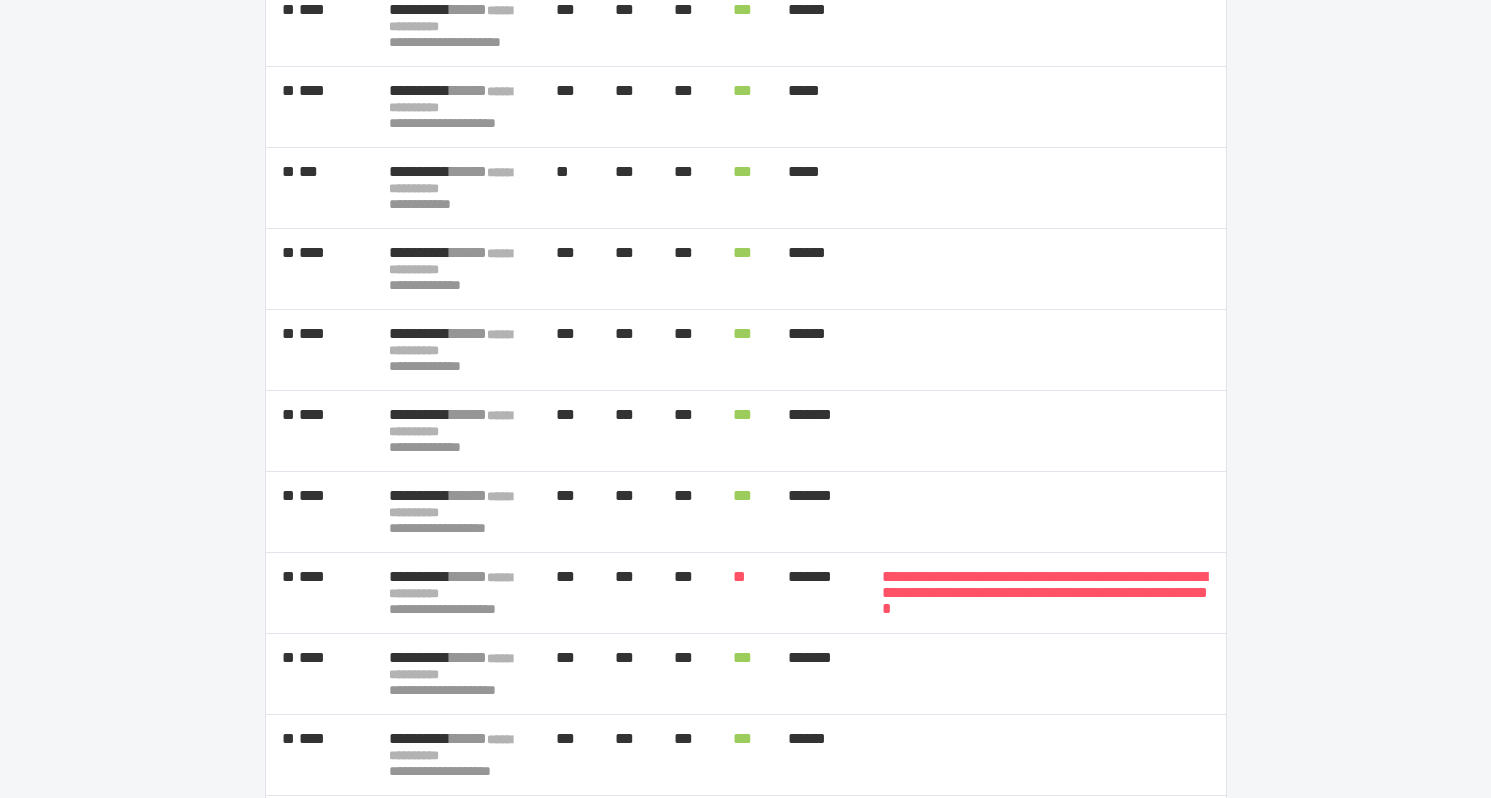 scroll, scrollTop: 613, scrollLeft: 0, axis: vertical 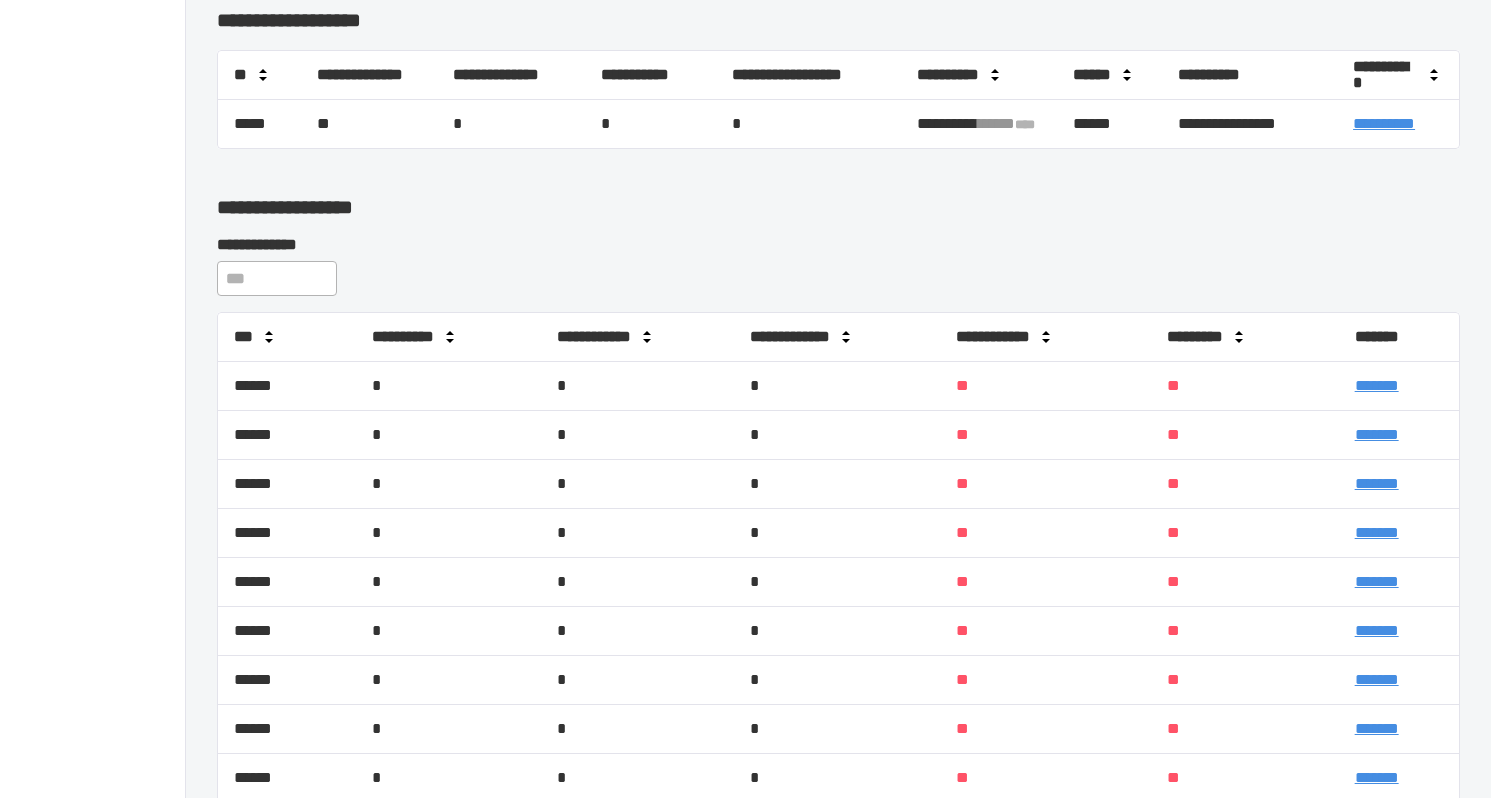 click on "*******" at bounding box center (1377, 483) 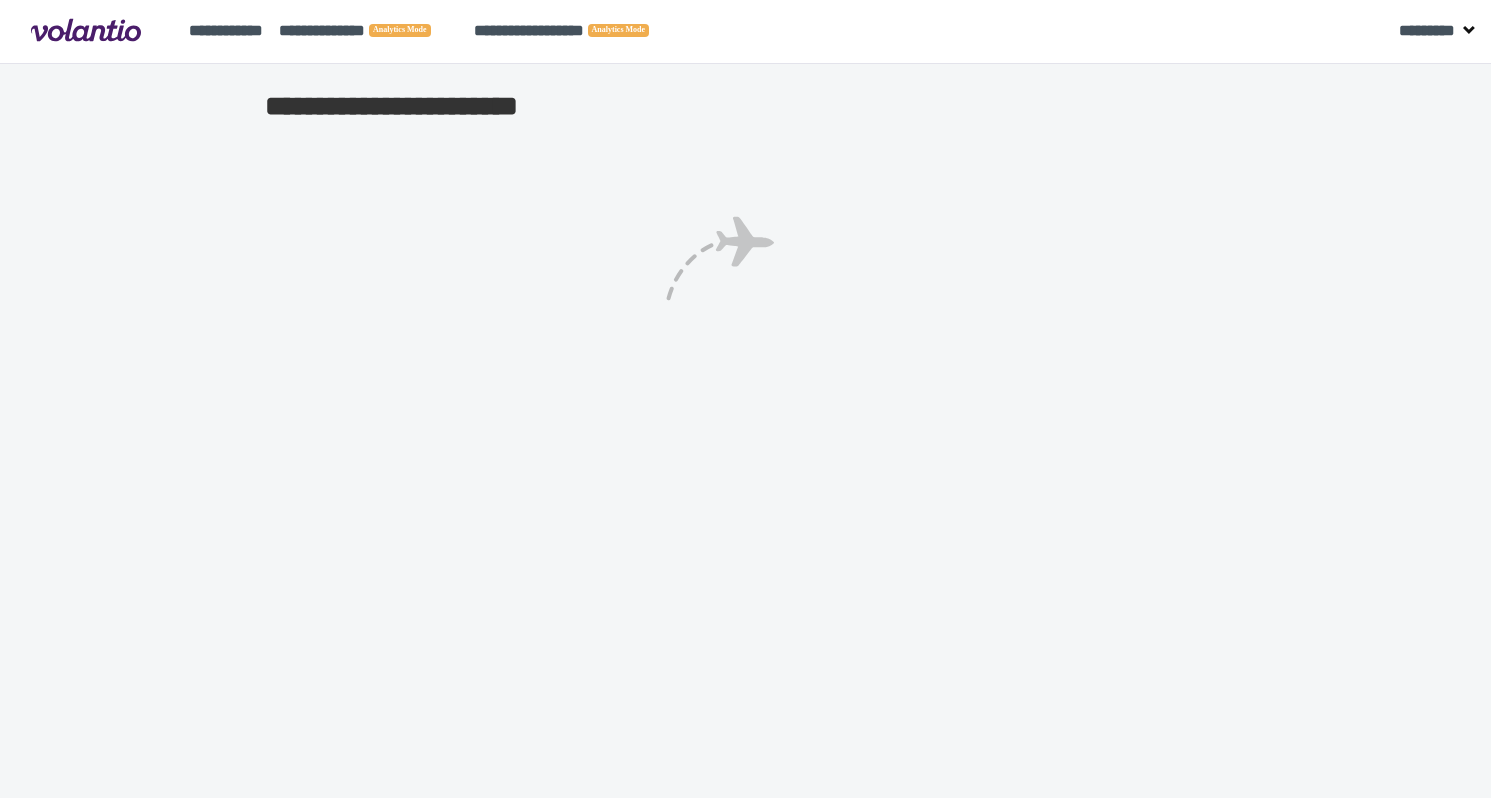 scroll, scrollTop: 0, scrollLeft: 0, axis: both 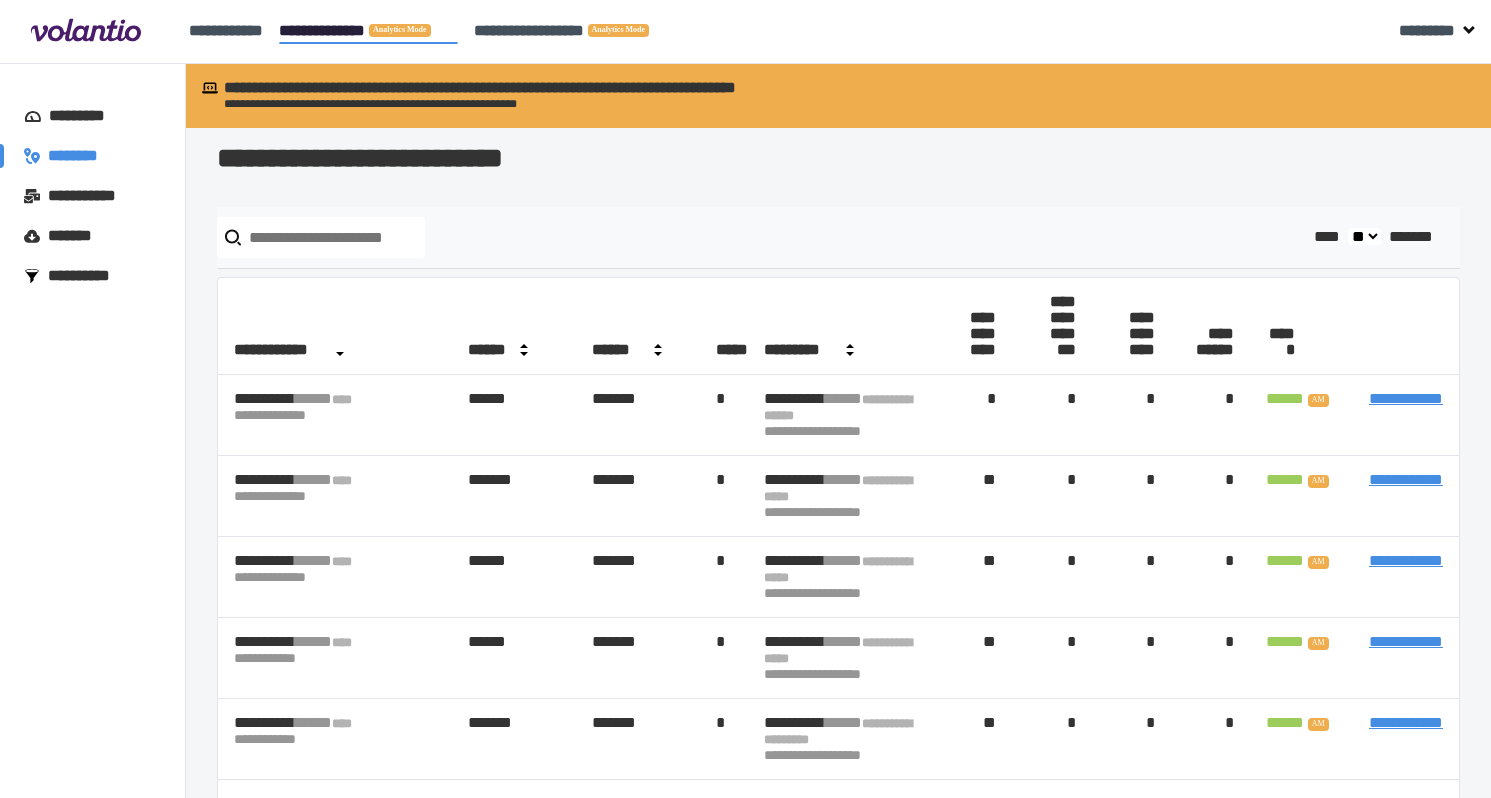 click on "**********" at bounding box center (88, 276) 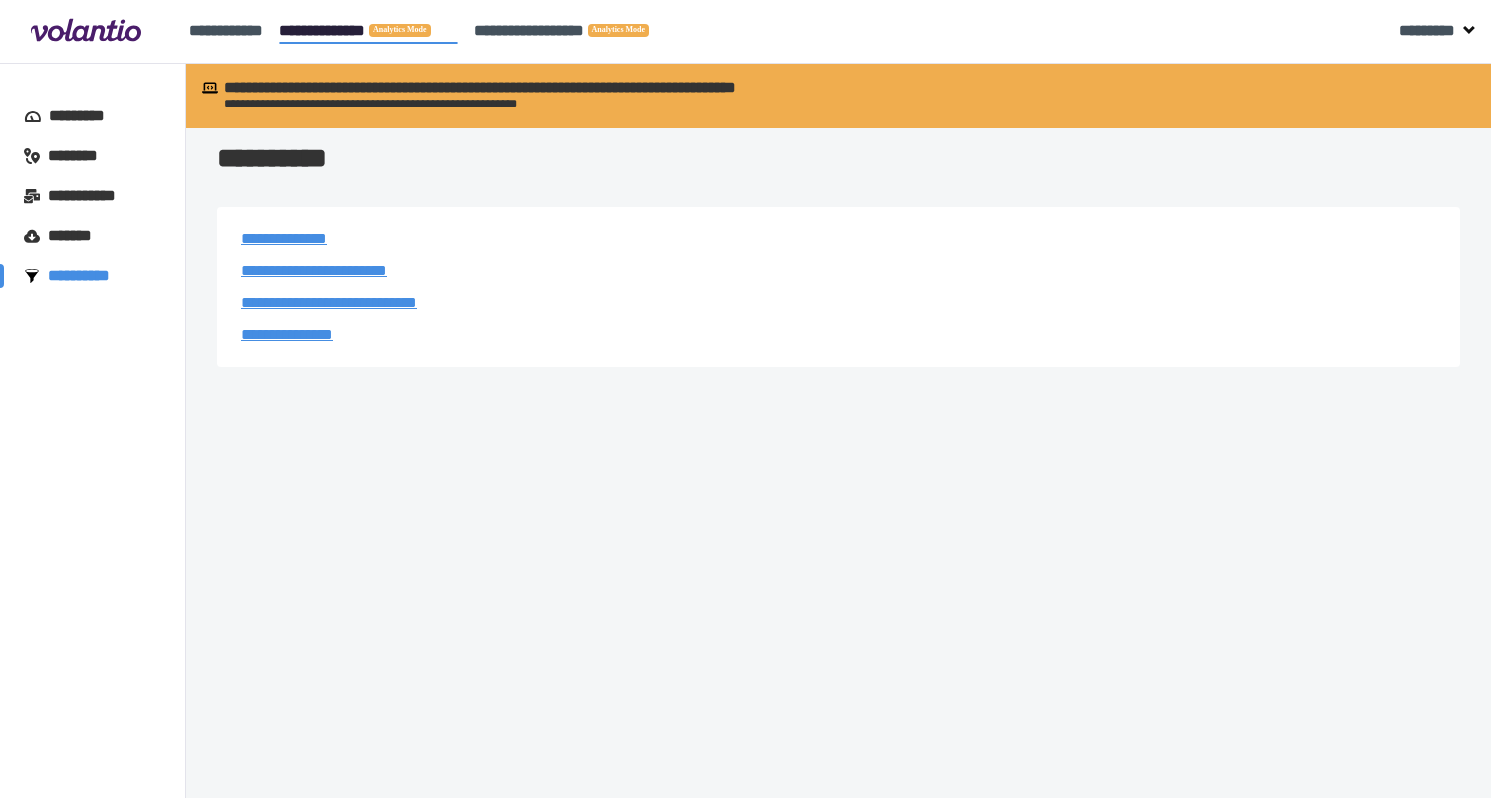 click on "**********" at bounding box center [314, 270] 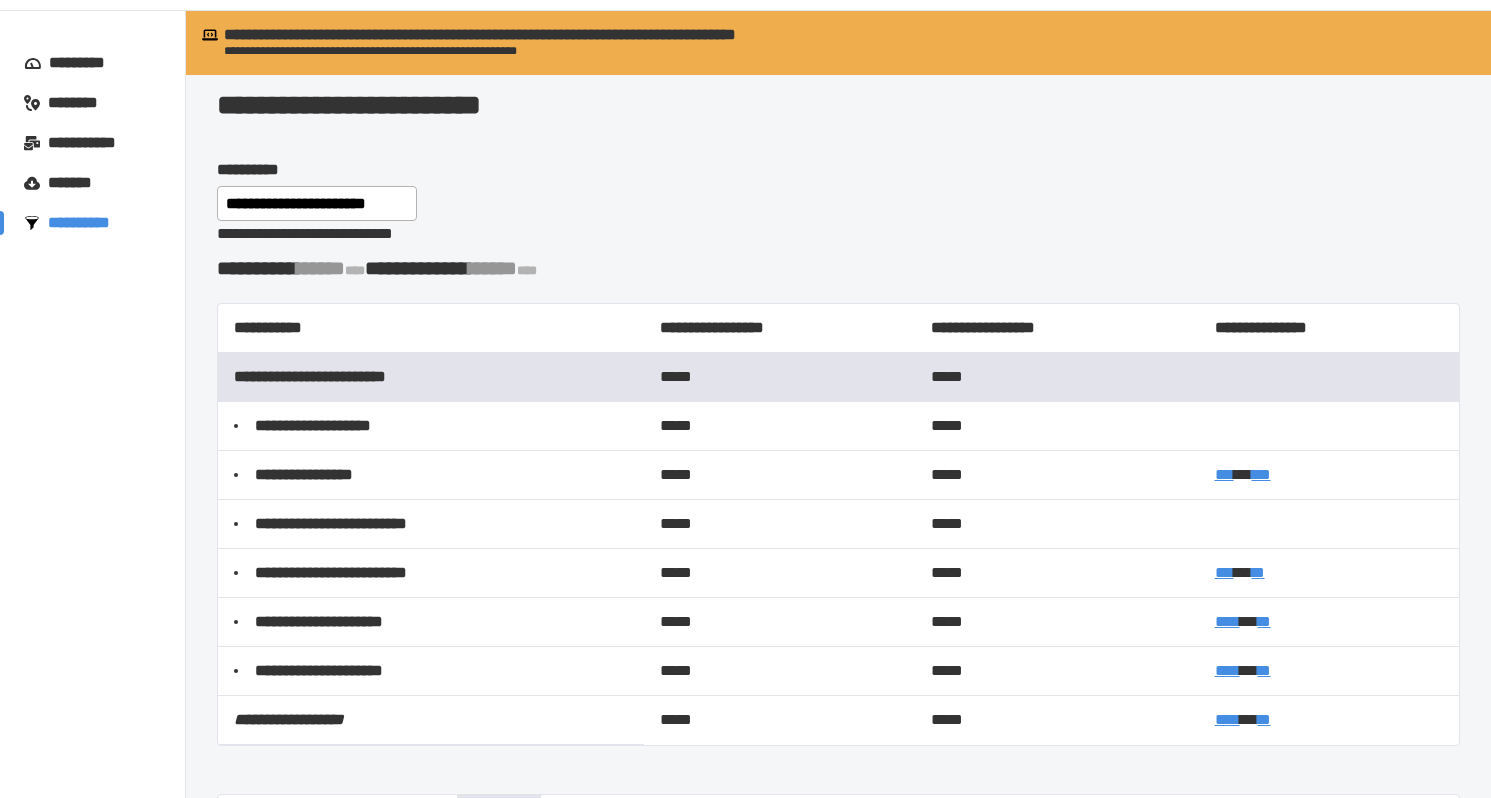 scroll, scrollTop: 0, scrollLeft: 0, axis: both 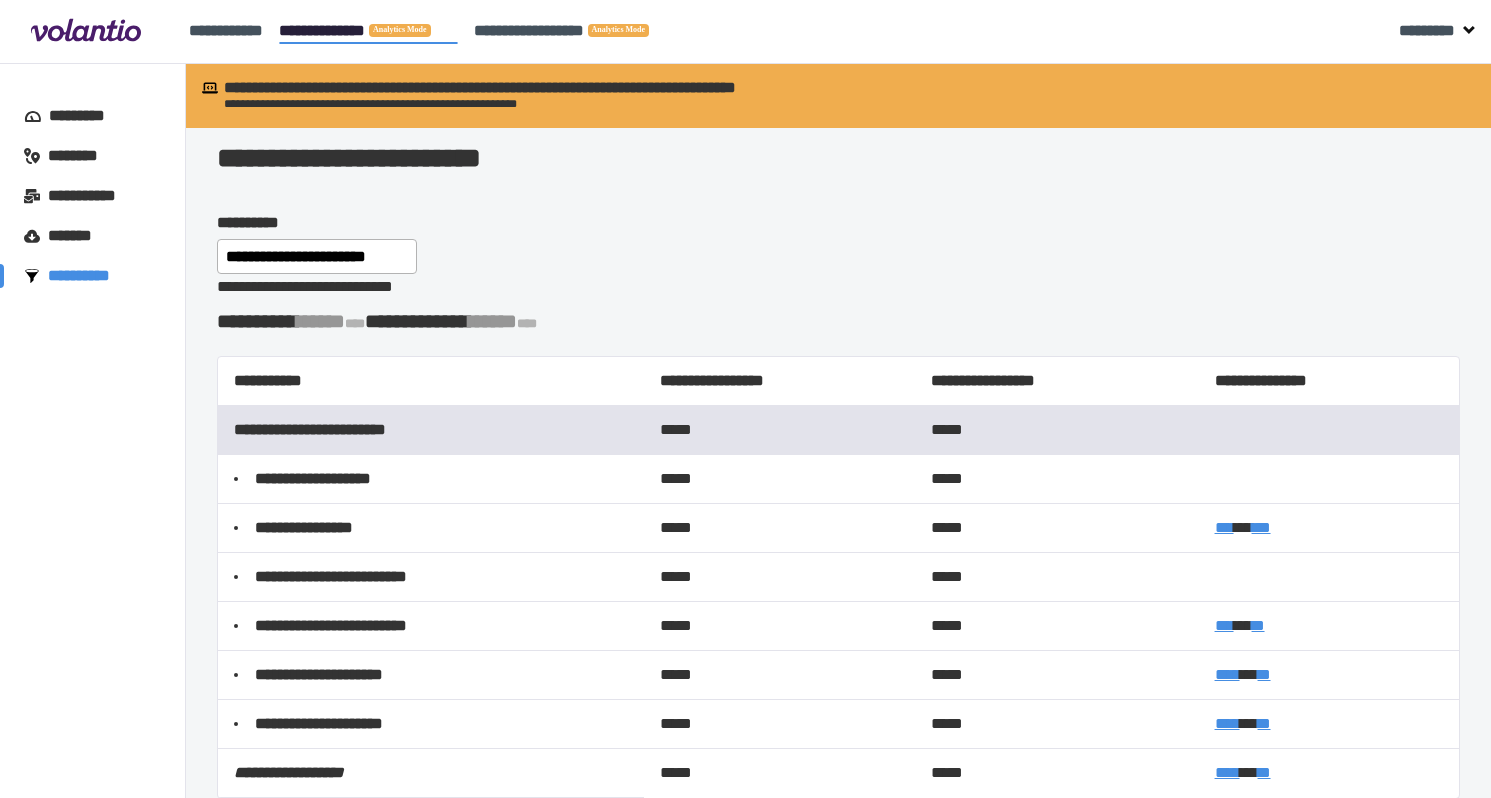 click on "**********" at bounding box center [368, 31] 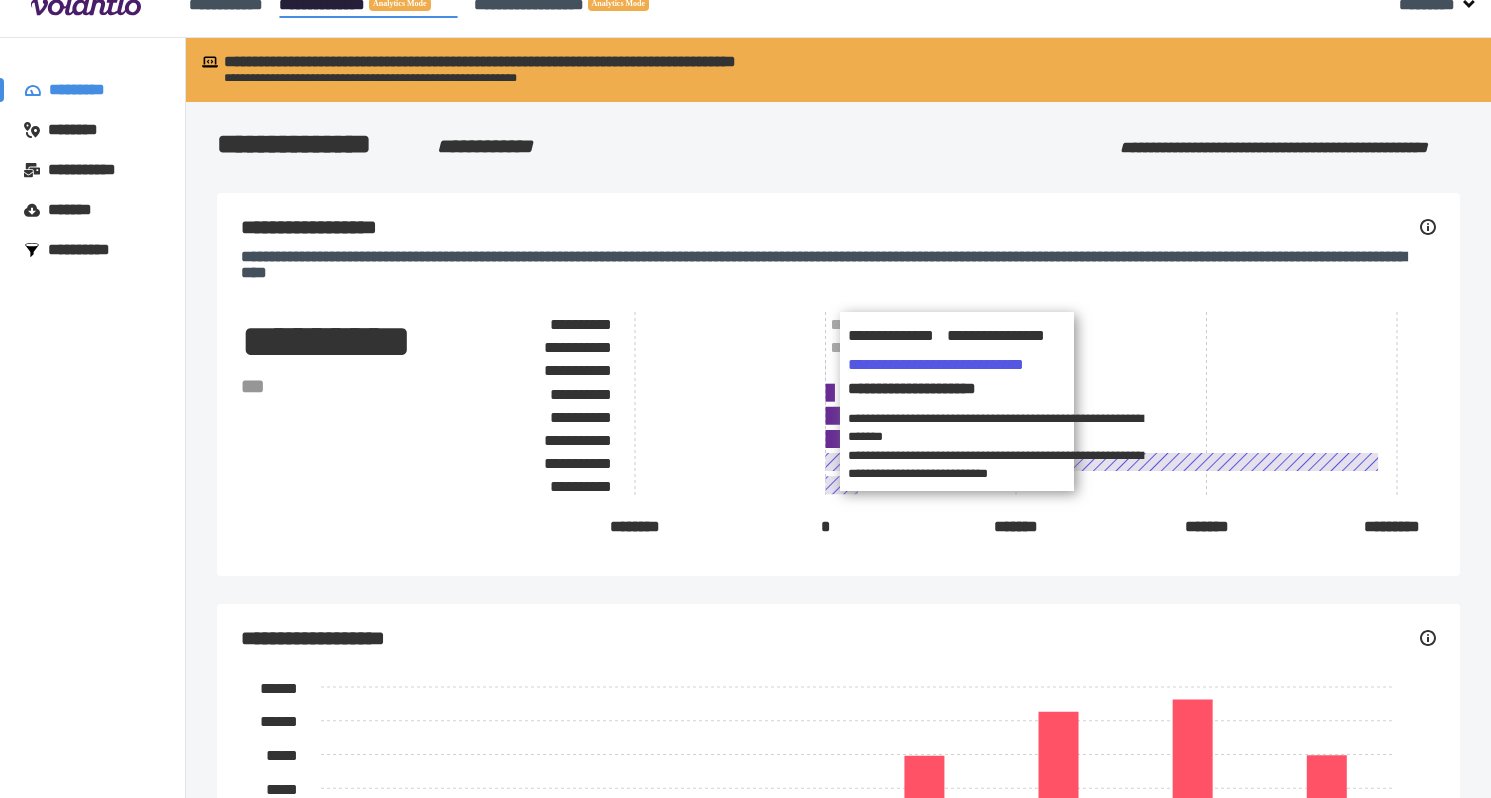scroll, scrollTop: 0, scrollLeft: 0, axis: both 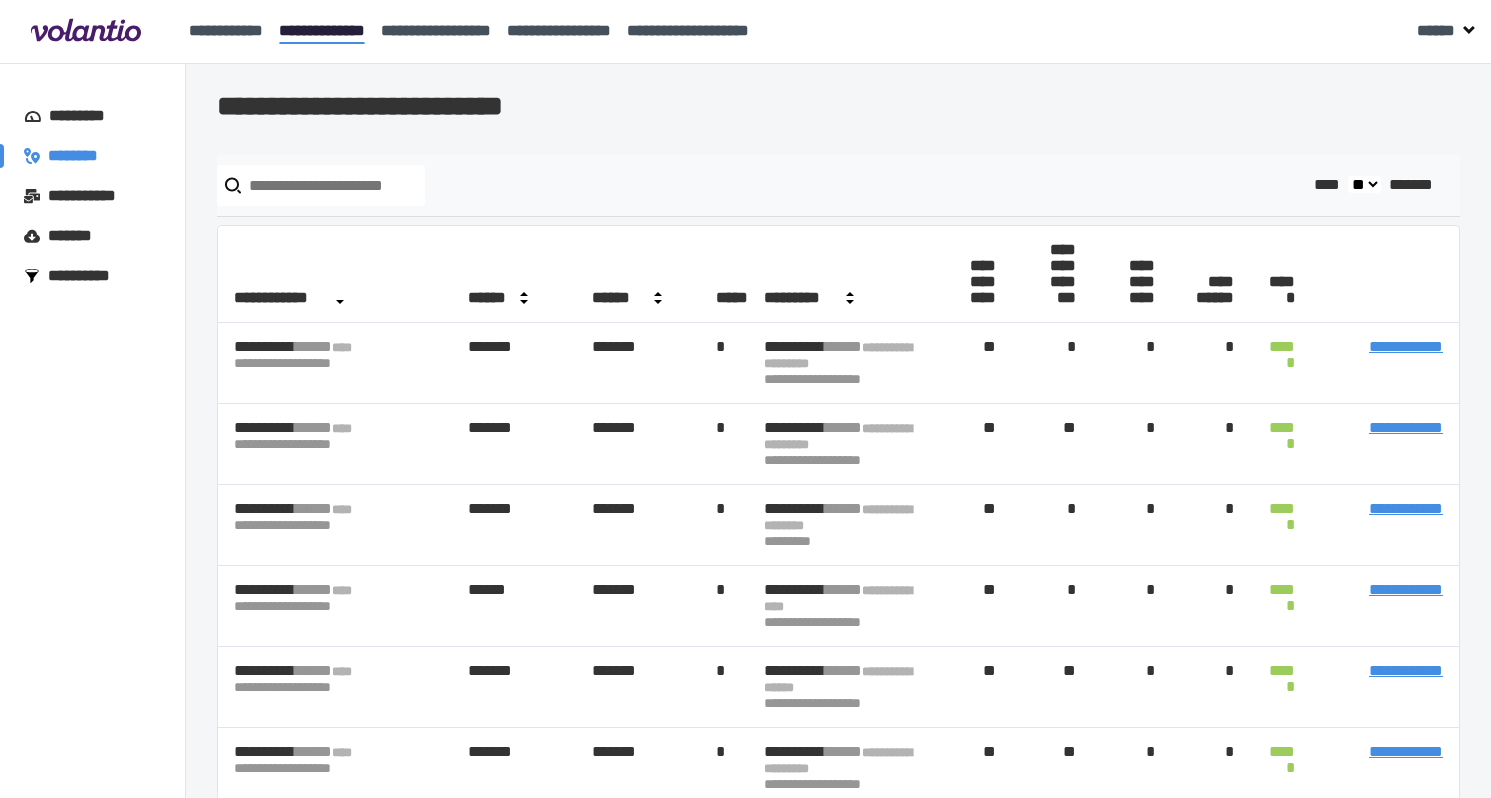 click on "**********" at bounding box center [322, 30] 